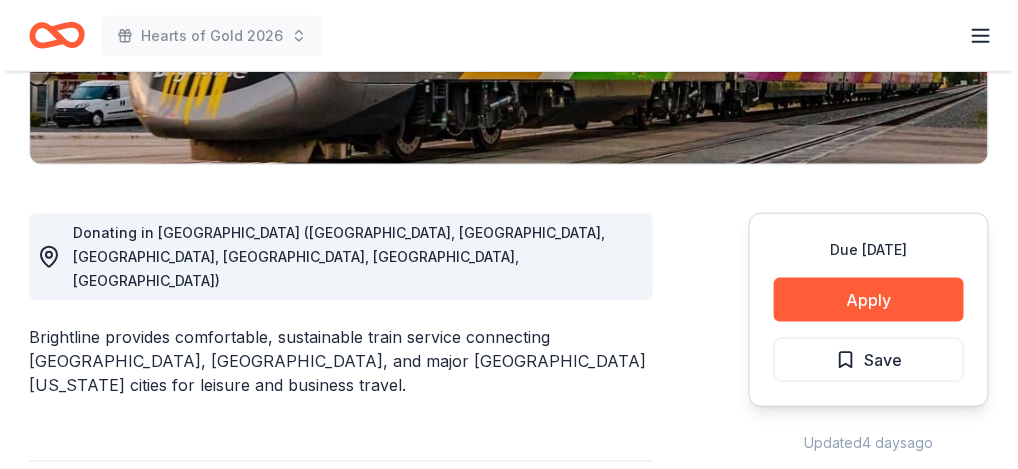 scroll, scrollTop: 466, scrollLeft: 0, axis: vertical 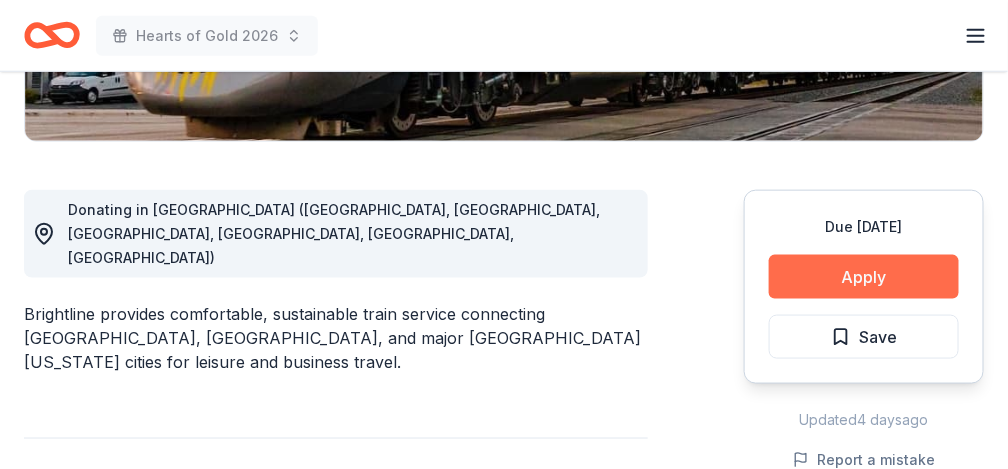 click on "Apply" at bounding box center [864, 277] 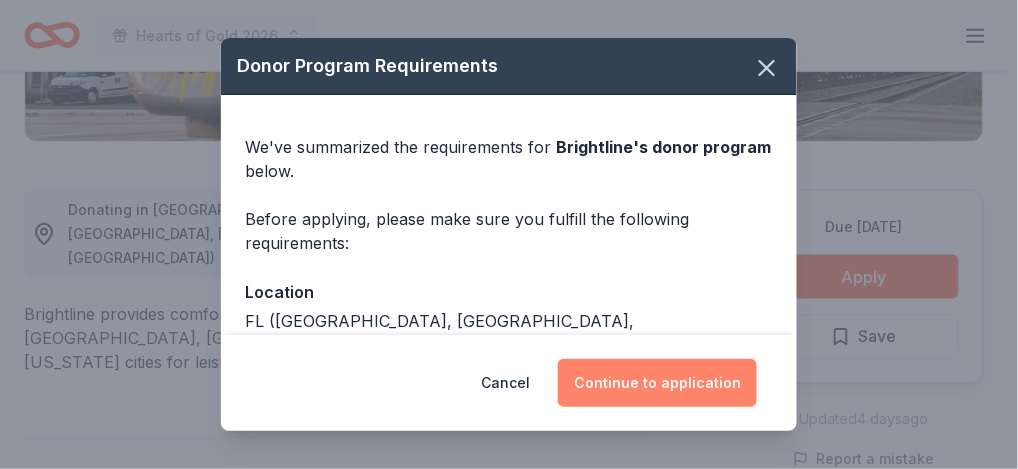 click on "Continue to application" at bounding box center (657, 383) 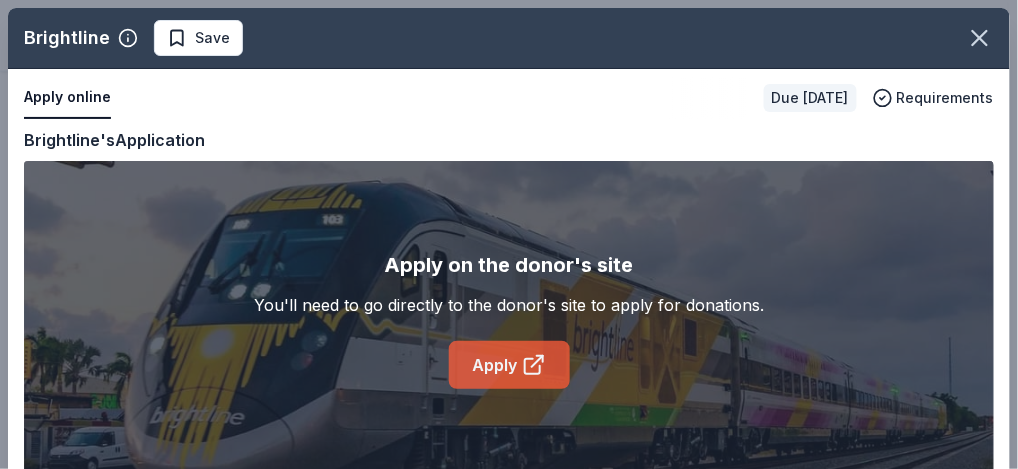 click on "Apply" at bounding box center (509, 365) 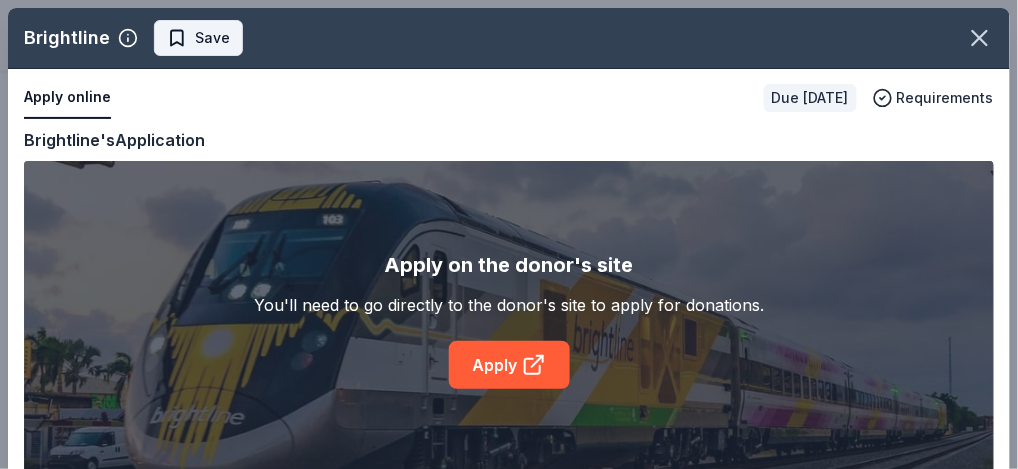 drag, startPoint x: 254, startPoint y: 48, endPoint x: 196, endPoint y: 43, distance: 58.21512 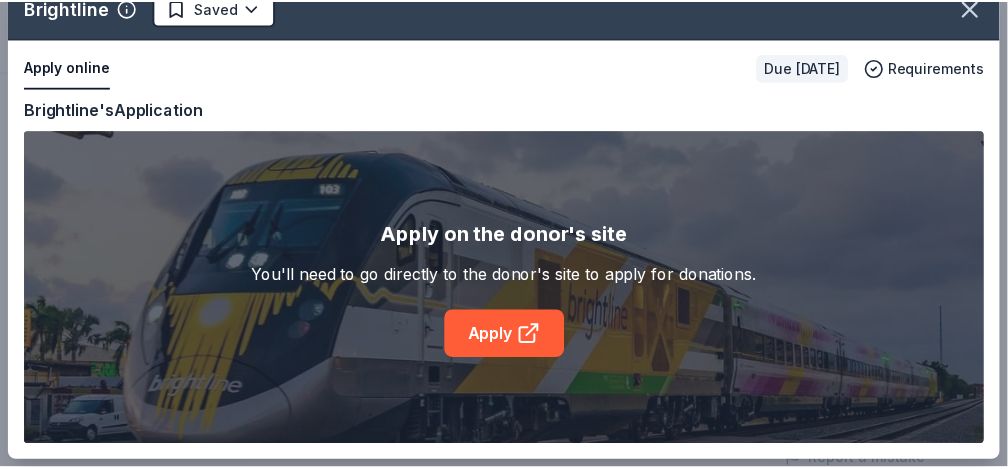 scroll, scrollTop: 0, scrollLeft: 0, axis: both 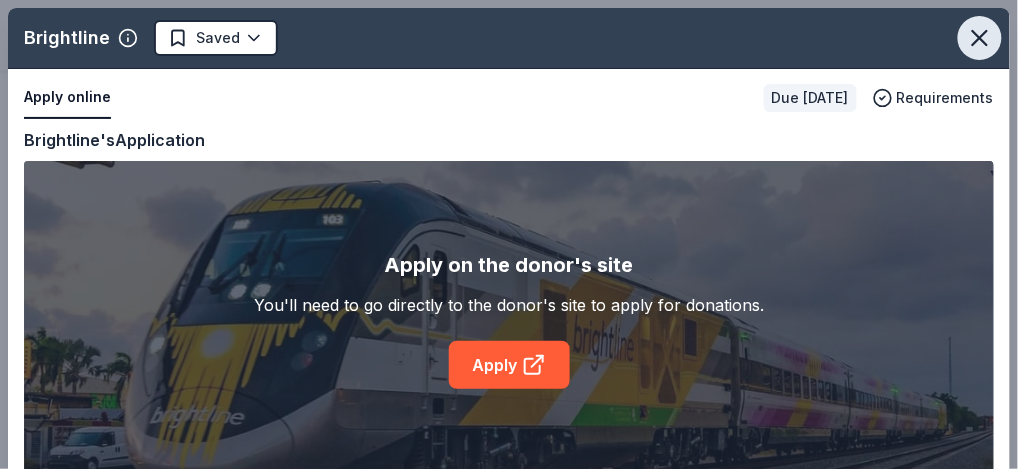click 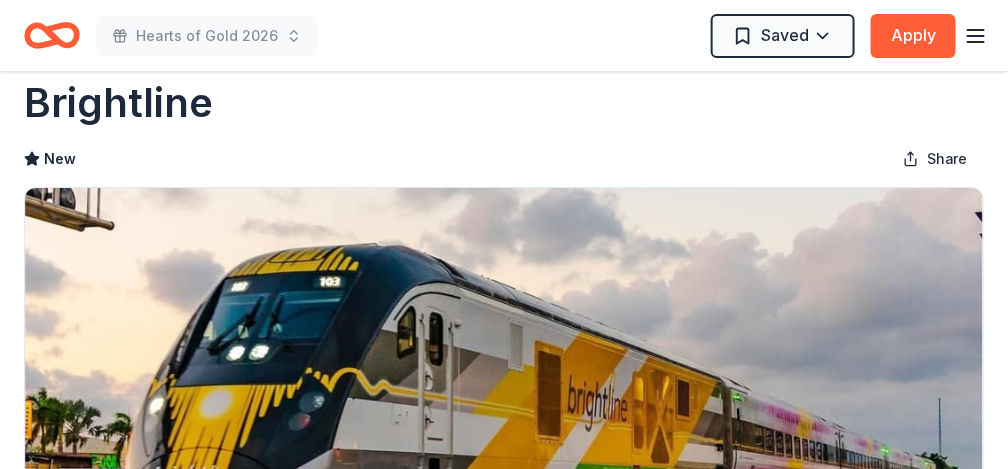 scroll, scrollTop: 0, scrollLeft: 0, axis: both 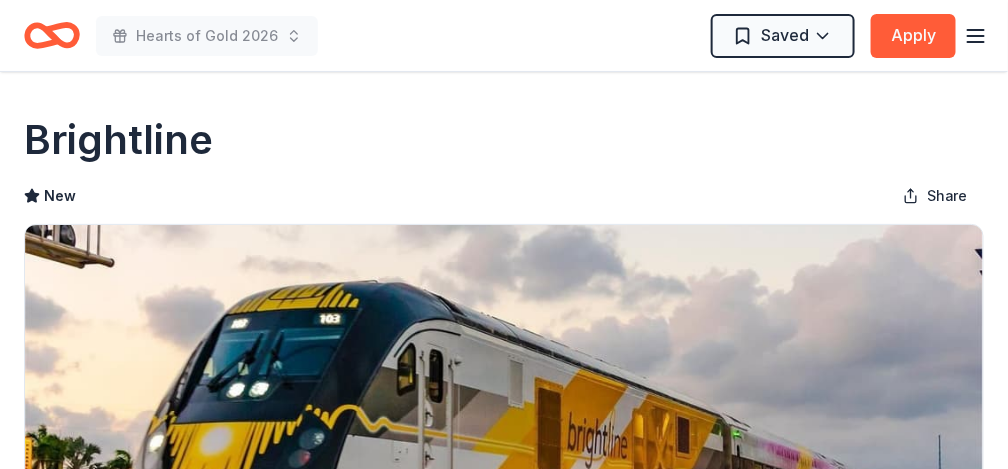 click 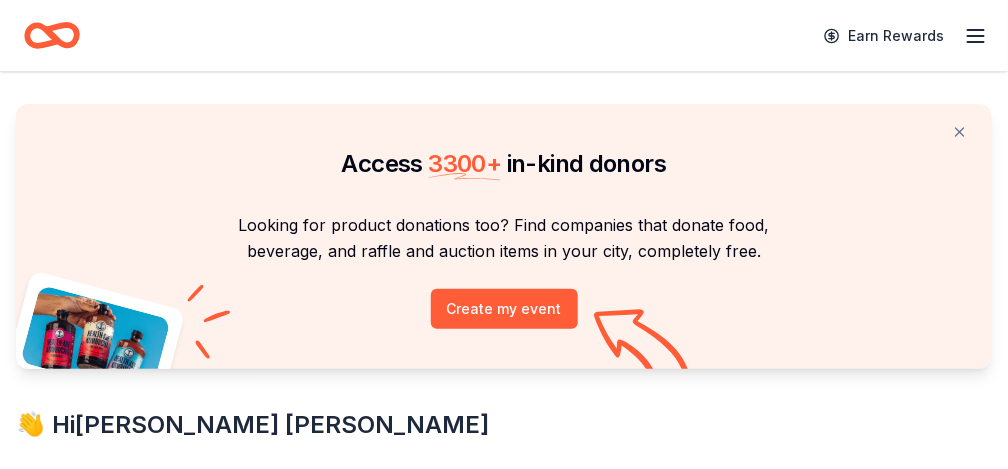 click 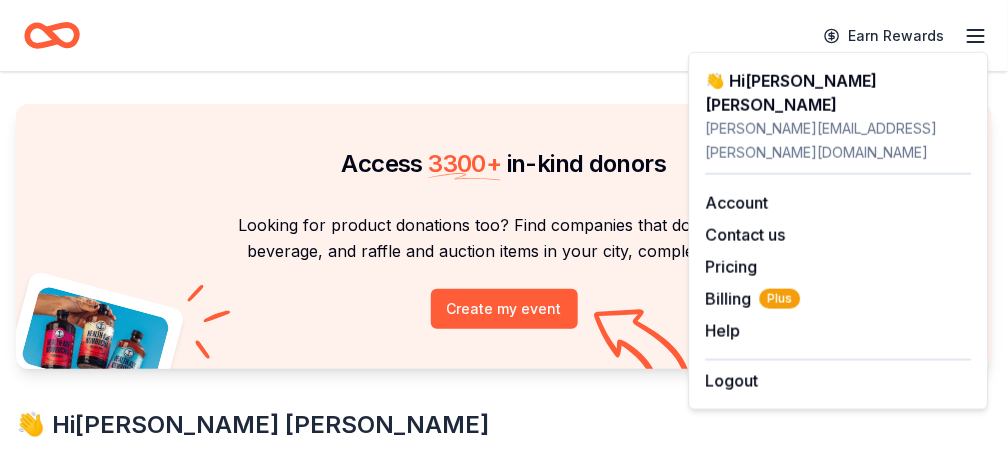 click on "Looking for product donations too? Find companies that donate food, beverage, and raffle and auction items in your city, completely free." at bounding box center (504, 238) 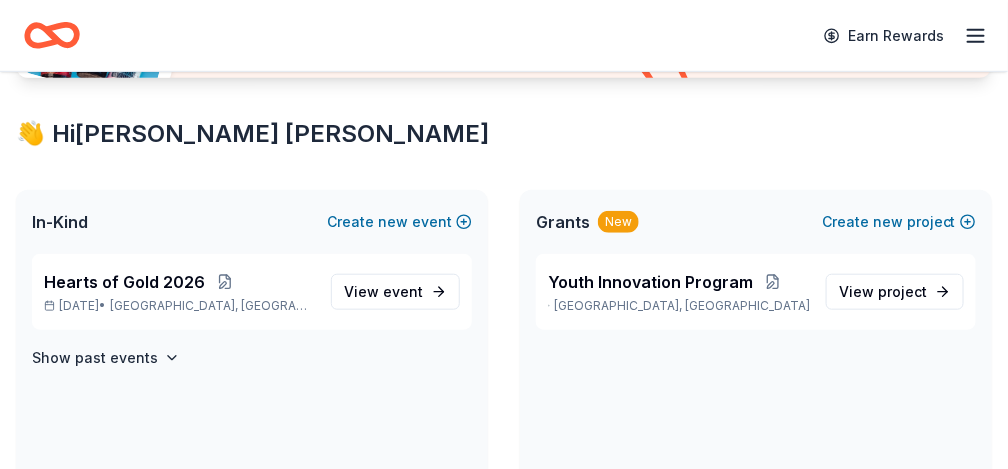 scroll, scrollTop: 333, scrollLeft: 0, axis: vertical 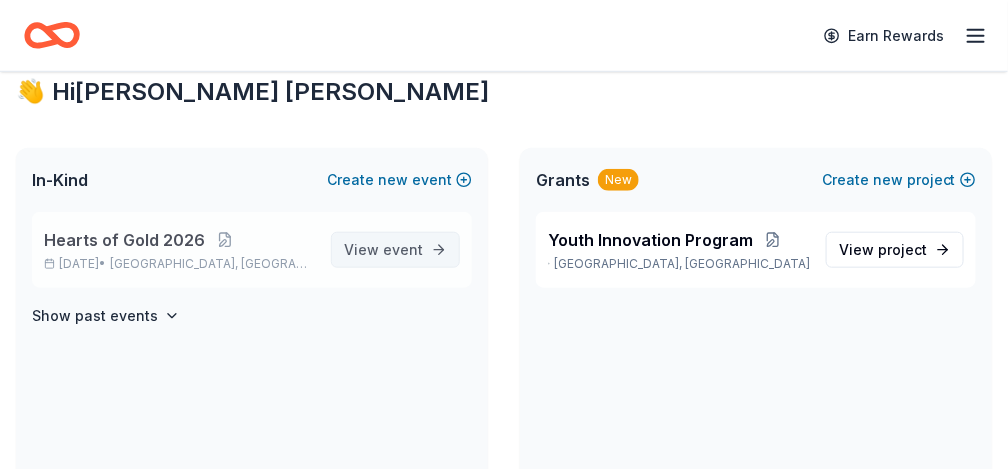 click on "event" at bounding box center (403, 249) 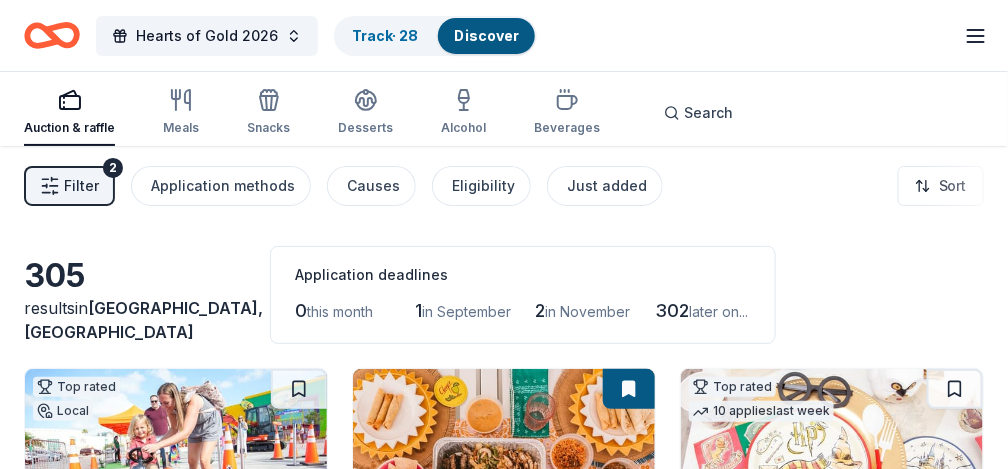 click on "in September" at bounding box center [466, 311] 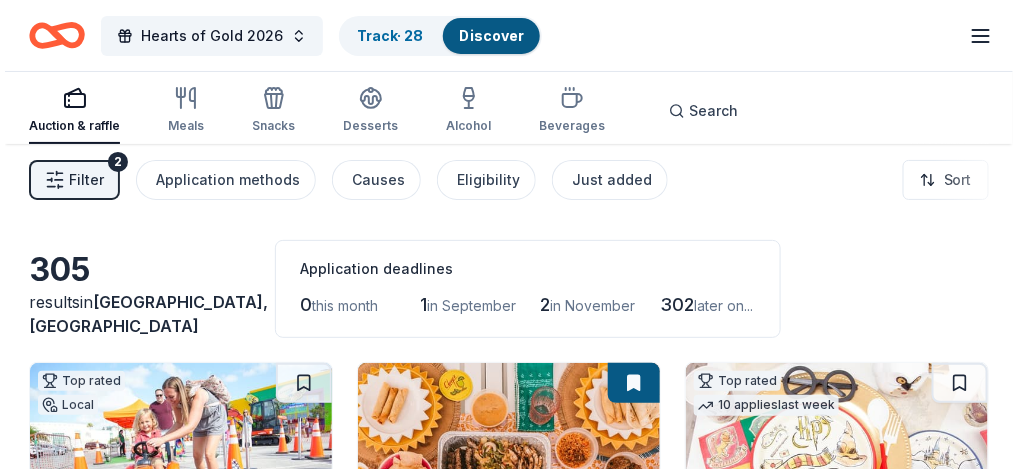 scroll, scrollTop: 0, scrollLeft: 0, axis: both 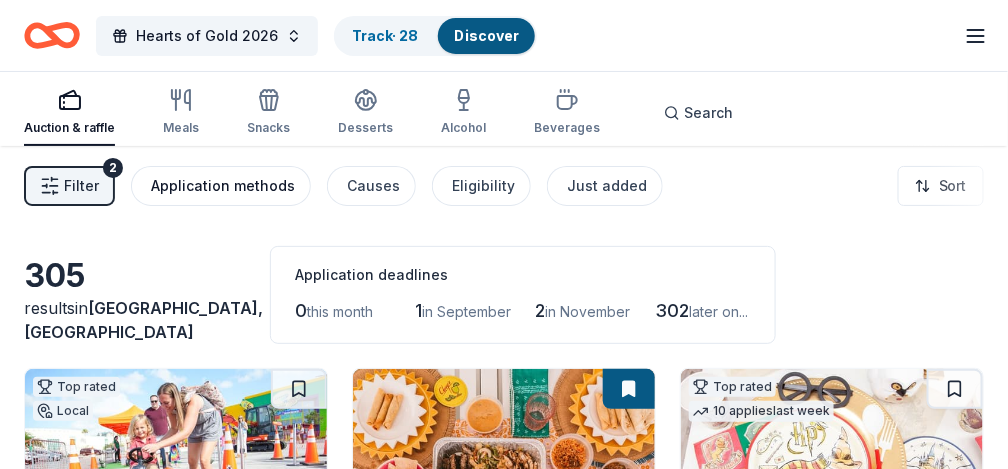 click on "Application methods" at bounding box center [223, 186] 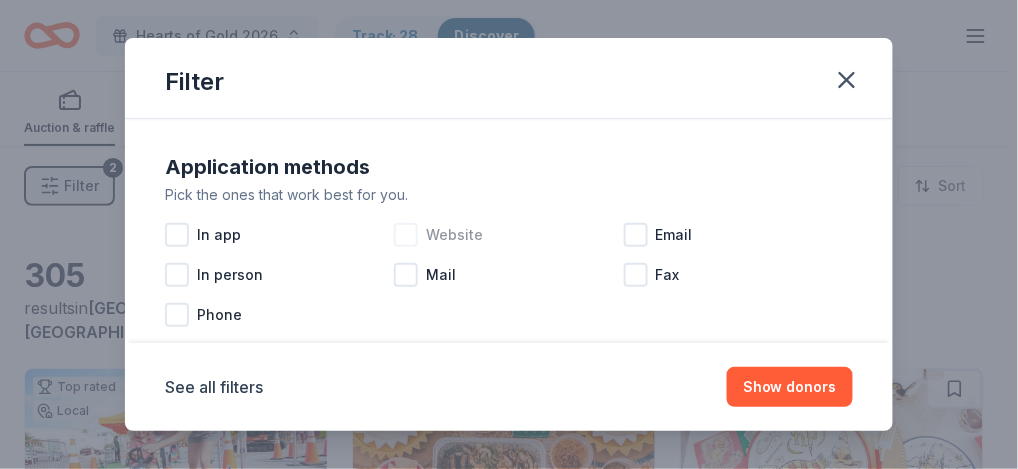 click at bounding box center [406, 235] 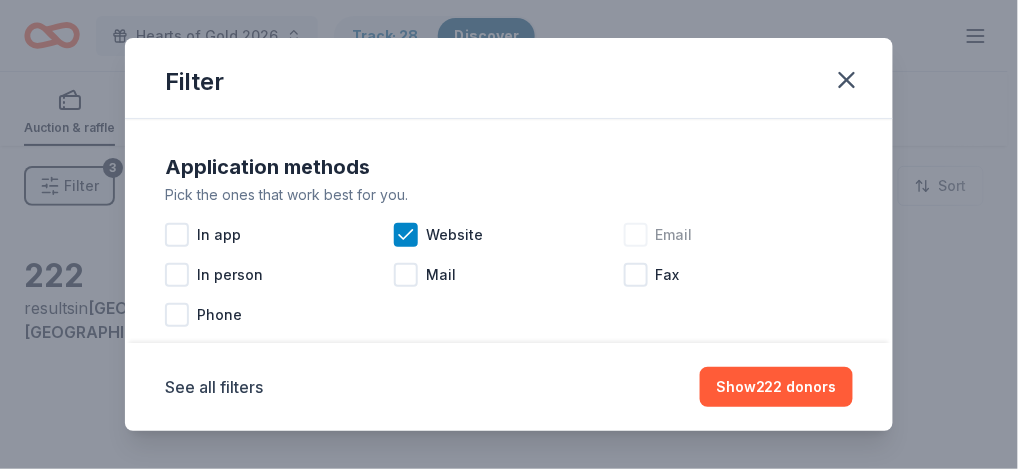 click at bounding box center [636, 235] 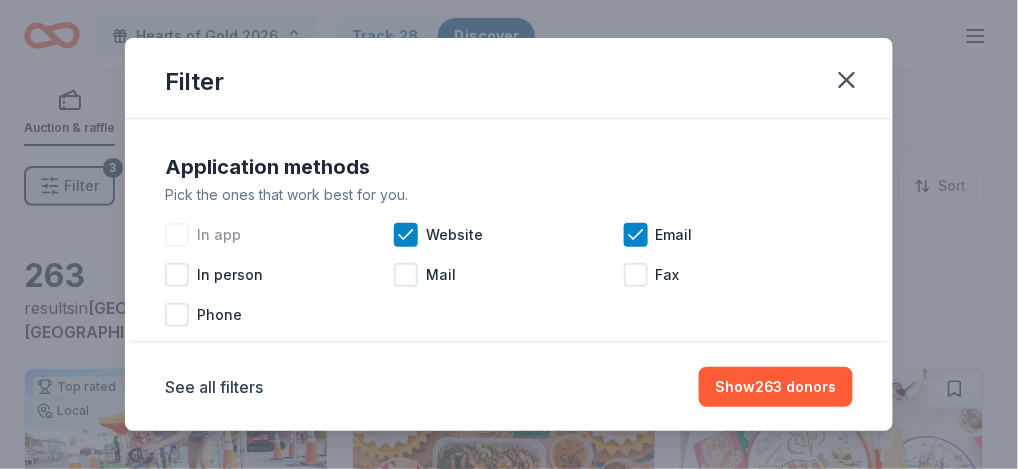 click at bounding box center (177, 235) 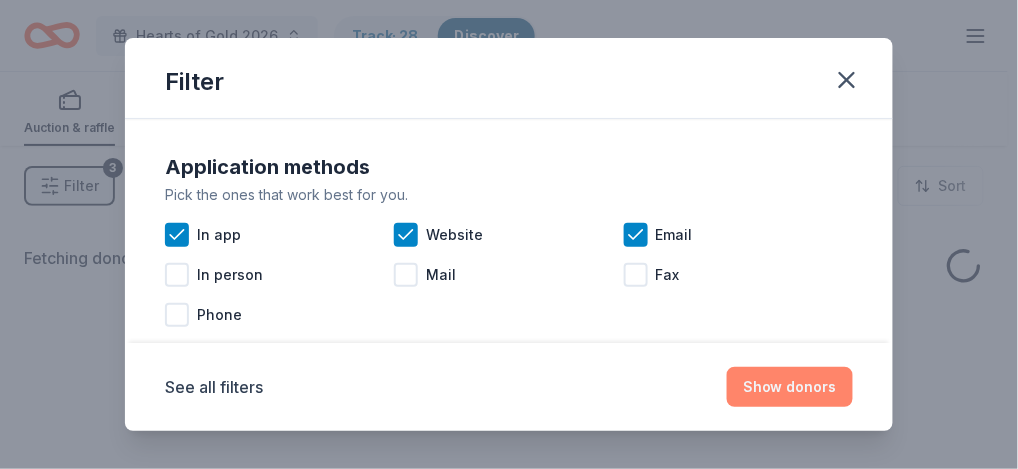 click on "Show    donors" at bounding box center [790, 387] 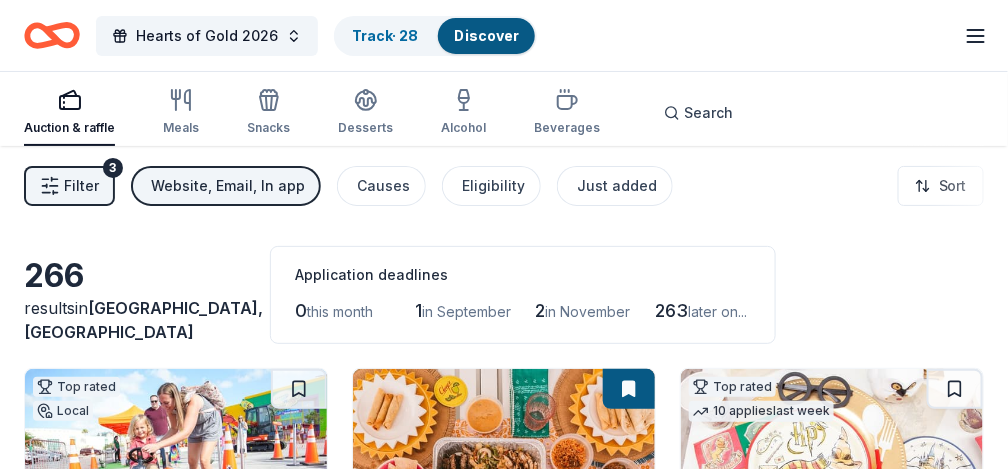 click on "in September" at bounding box center [466, 311] 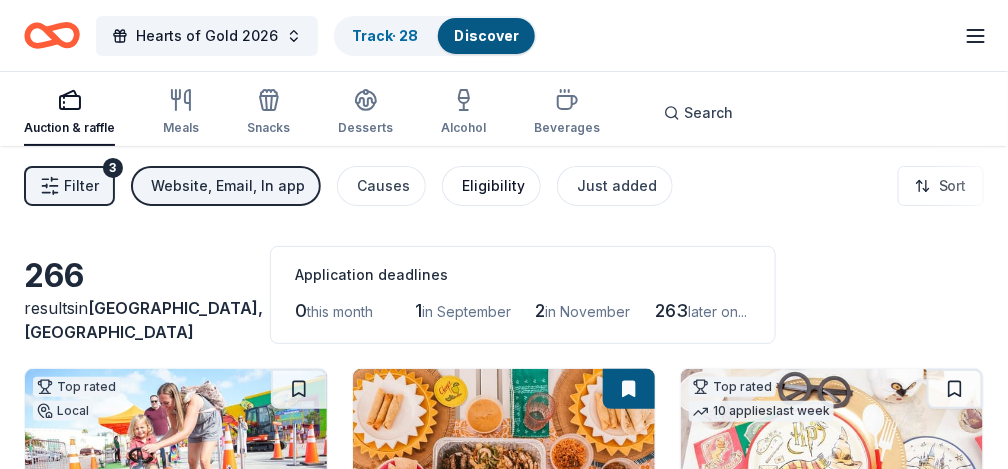 click on "Eligibility" at bounding box center [493, 186] 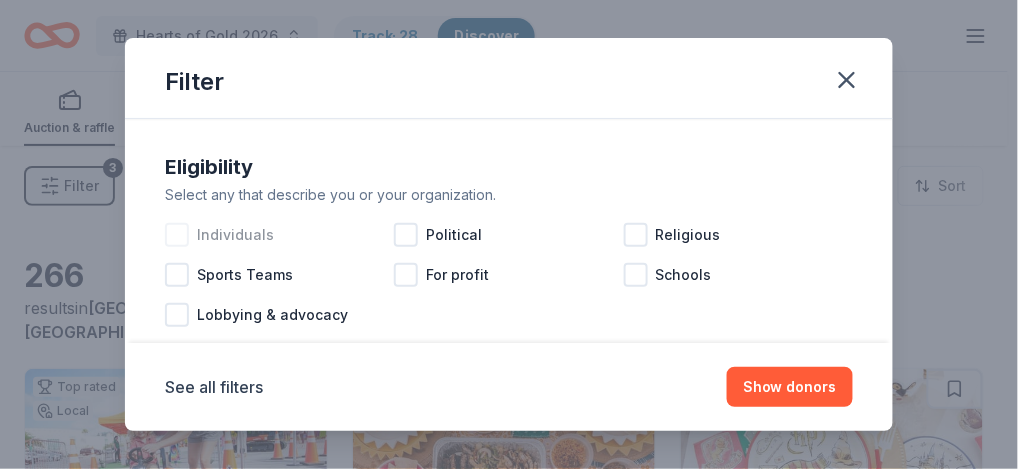 click at bounding box center [177, 235] 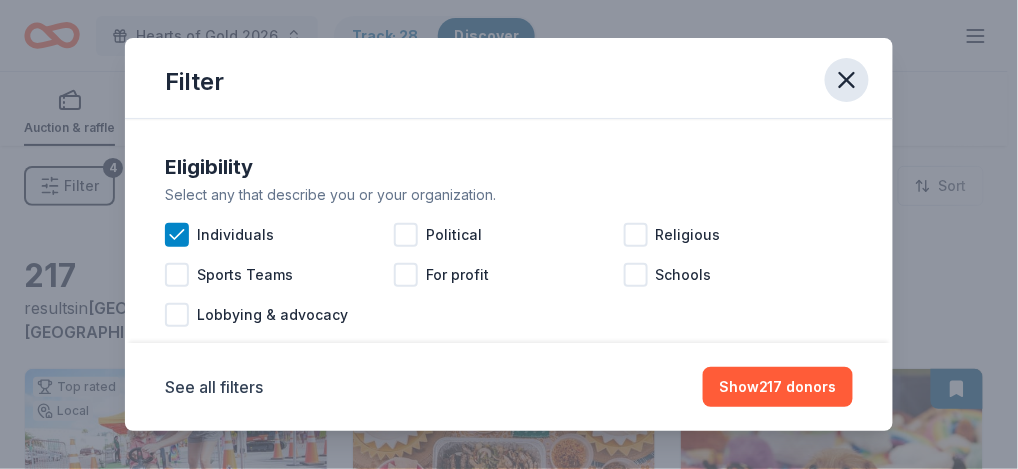 click 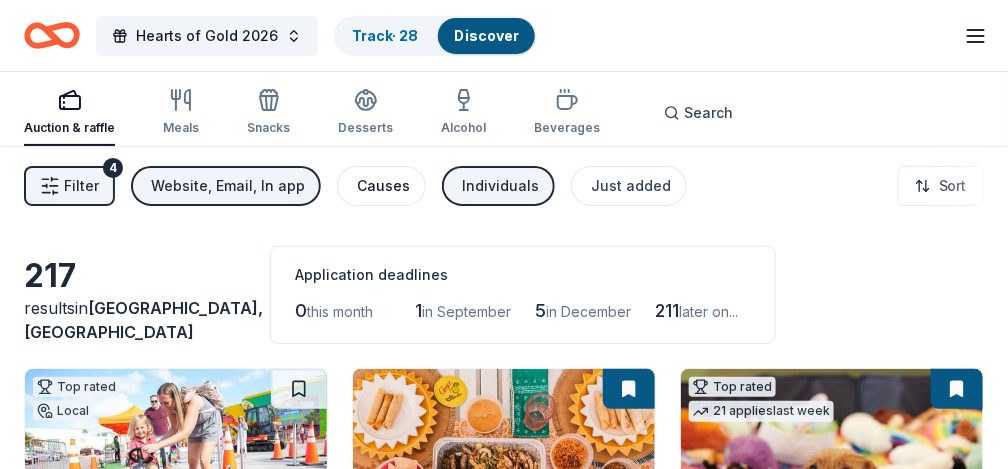 click on "Causes" at bounding box center (381, 186) 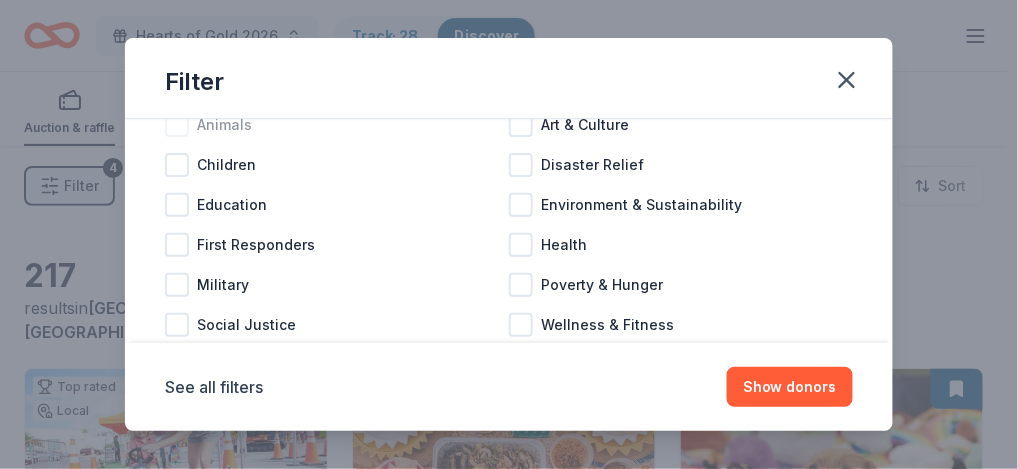 scroll, scrollTop: 133, scrollLeft: 0, axis: vertical 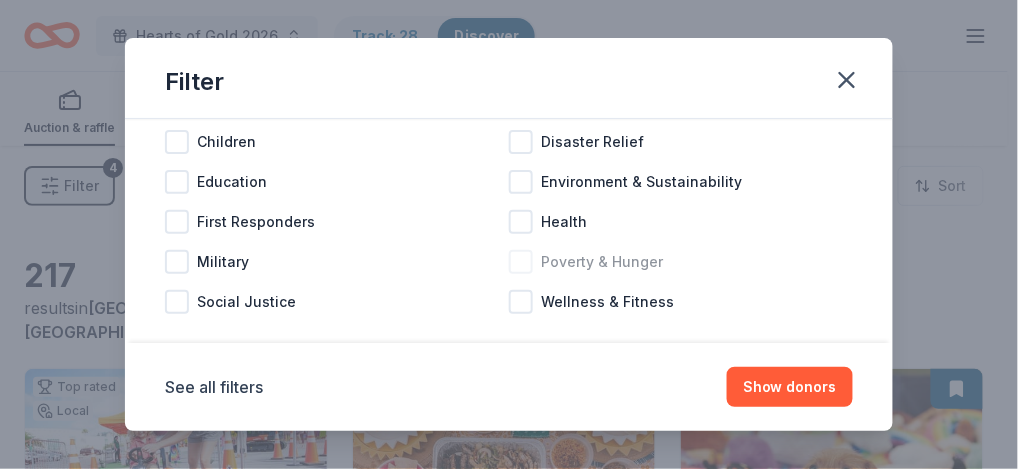 click at bounding box center (521, 262) 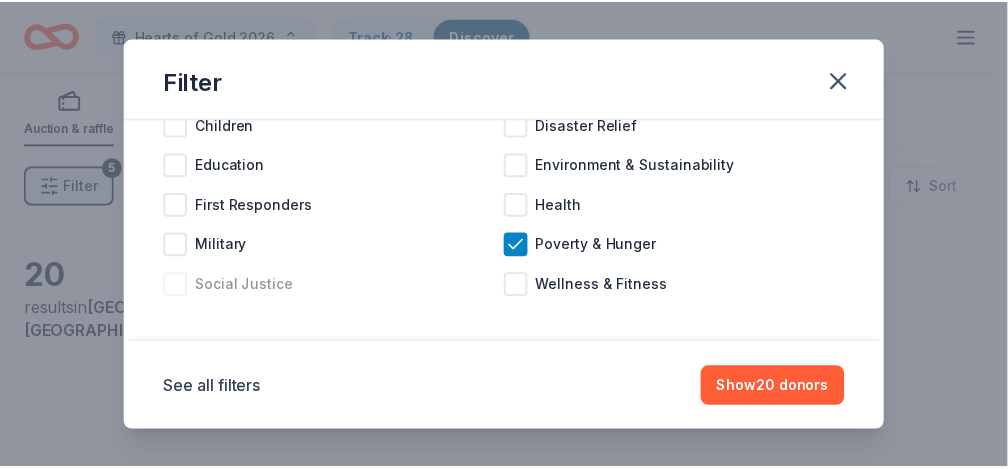 scroll, scrollTop: 158, scrollLeft: 0, axis: vertical 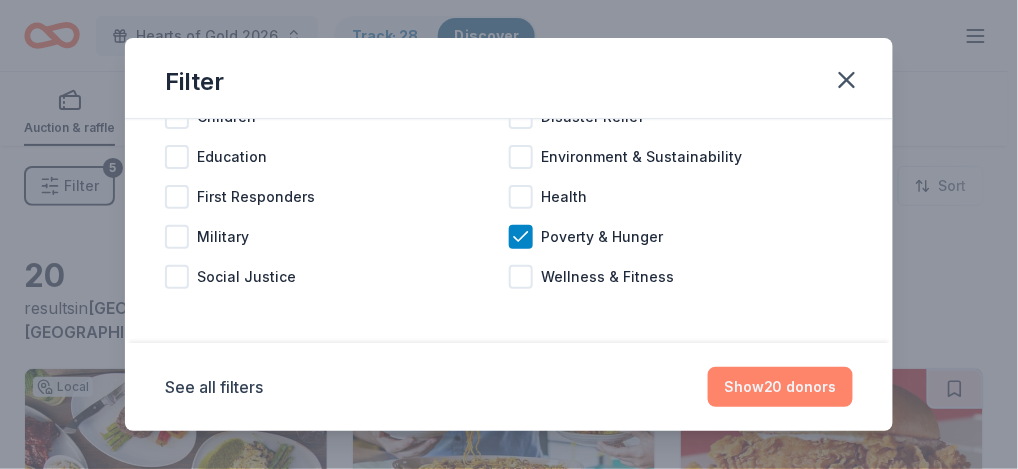 click on "Show  20   donors" at bounding box center (780, 387) 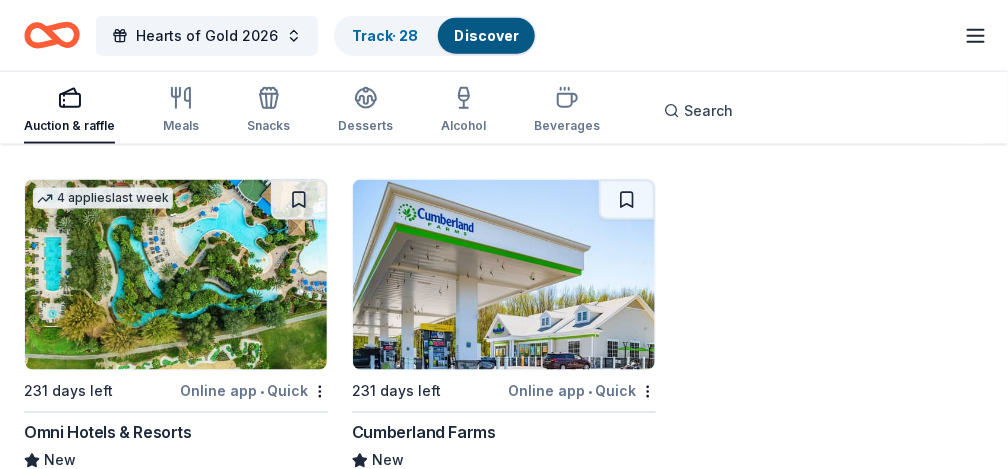 scroll, scrollTop: 2527, scrollLeft: 0, axis: vertical 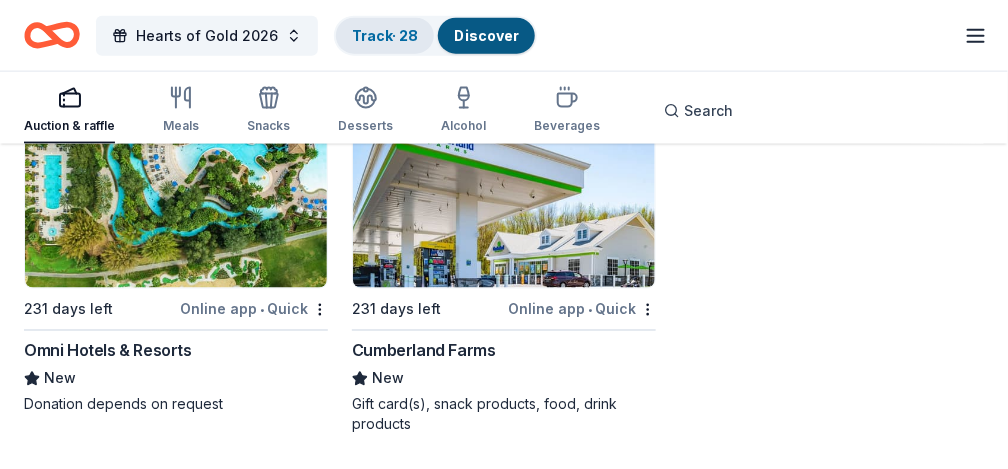 click on "Track  · 28" at bounding box center (385, 35) 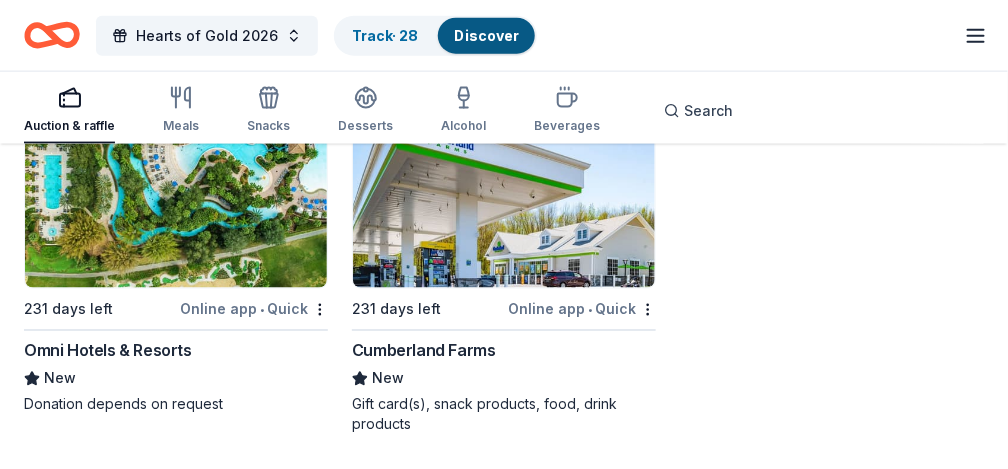 click on "Discover" at bounding box center [486, 35] 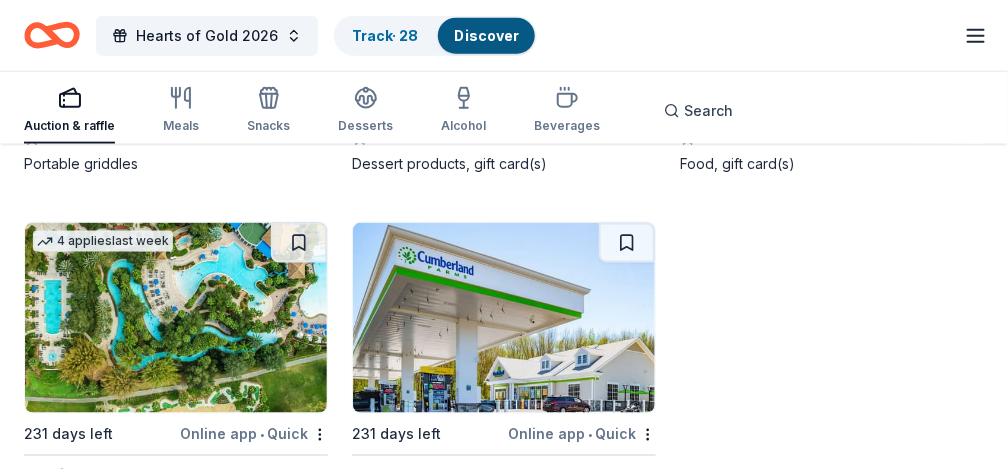 scroll, scrollTop: 2127, scrollLeft: 0, axis: vertical 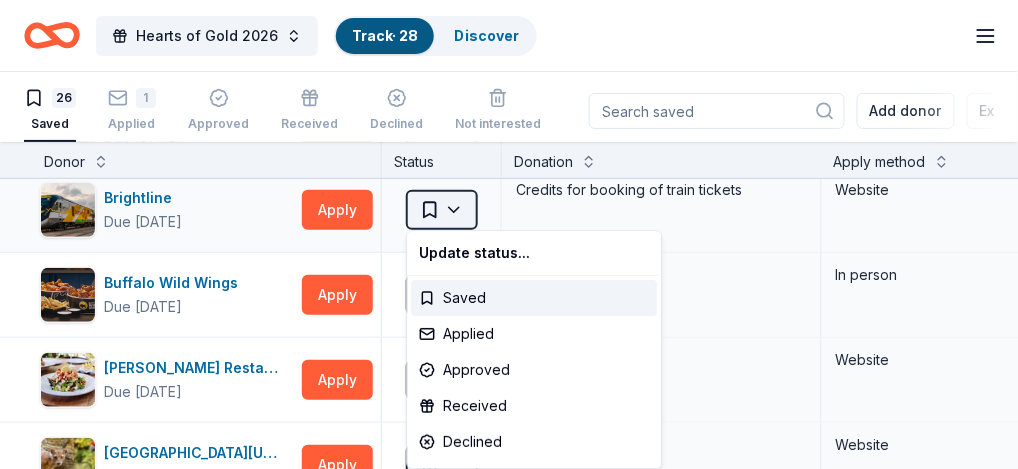 click on "Hearts of Gold 2026 Track  · 28 Discover Earn Rewards 26 Saved 1 Applied Approved Received Declined Not interested Add donor Export CSV Donor Status Donation Apply method Assignee Notes 4 Rivers Smokehouse Due [DATE] Apply Saved Monetary, food, gift card(s) Website [PERSON_NAME]'s Burger Bar Due [DATE] Apply Saved Food, gift card(s) Website Brevard Zoo Due [DATE] Apply Saved Admission ticket(s)  Email Mail Brightline Due [DATE] Apply Saved Credits for booking of train tickets Website Buffalo Wild Wings Due [DATE] Apply Saved Gift certificates In person [PERSON_NAME] Restaurants Due [DATE] Apply Saved Food, gift card(s) Website [GEOGRAPHIC_DATA][US_STATE] Due [DATE] Apply Saved Admission ticket(s) Website Chuy's Tex-Mex Due [DATE] Apply Saved Food, gift card(s) Website [PERSON_NAME] [PERSON_NAME] Winery and Restaurants Due [DATE] Apply Saved Lux Tasting for Four, CH Cares Magnum Package Website Foxtail Coffee Co. Due [DATE] Apply Saved Website Gatorland Apply Saved" at bounding box center (509, 234) 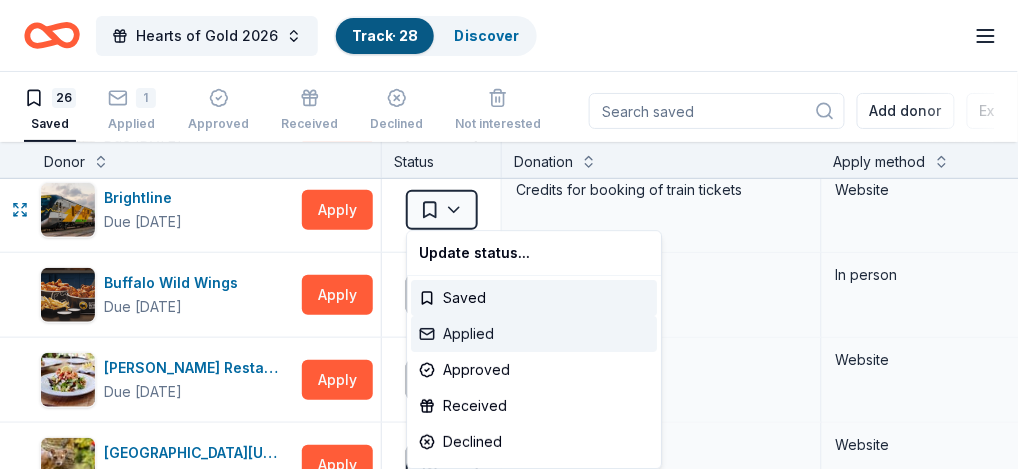 click on "Applied" at bounding box center (534, 334) 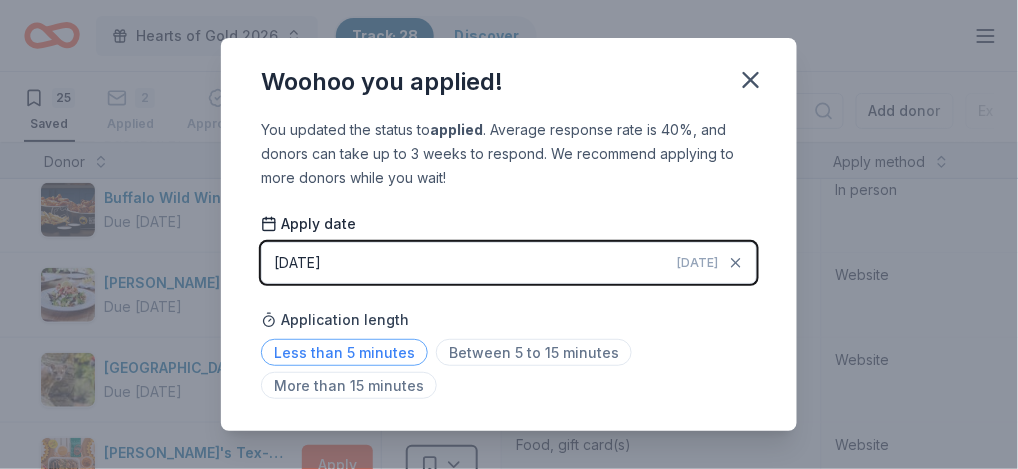 click on "Less than 5 minutes" at bounding box center [344, 352] 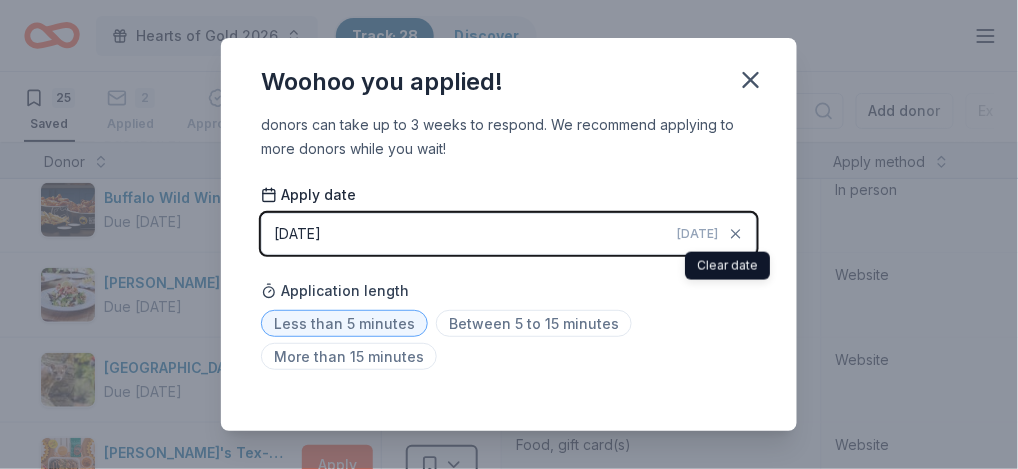 scroll, scrollTop: 45, scrollLeft: 0, axis: vertical 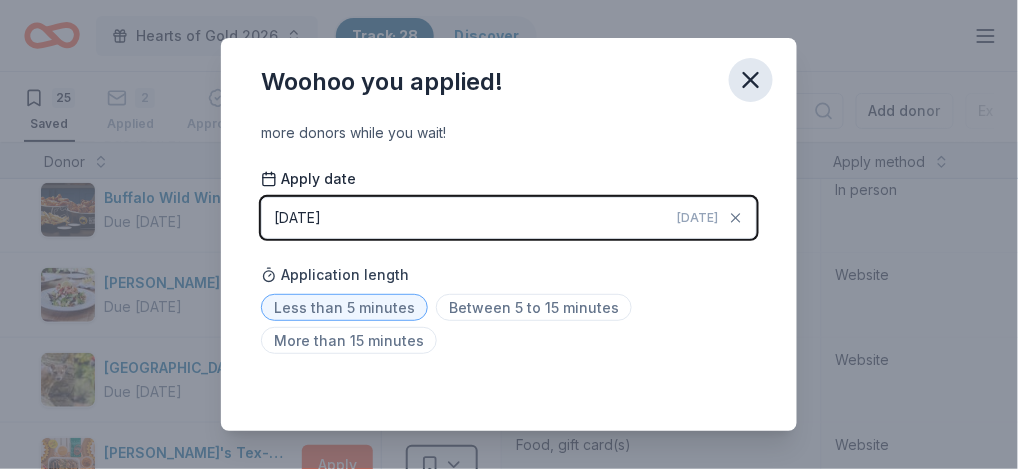 click 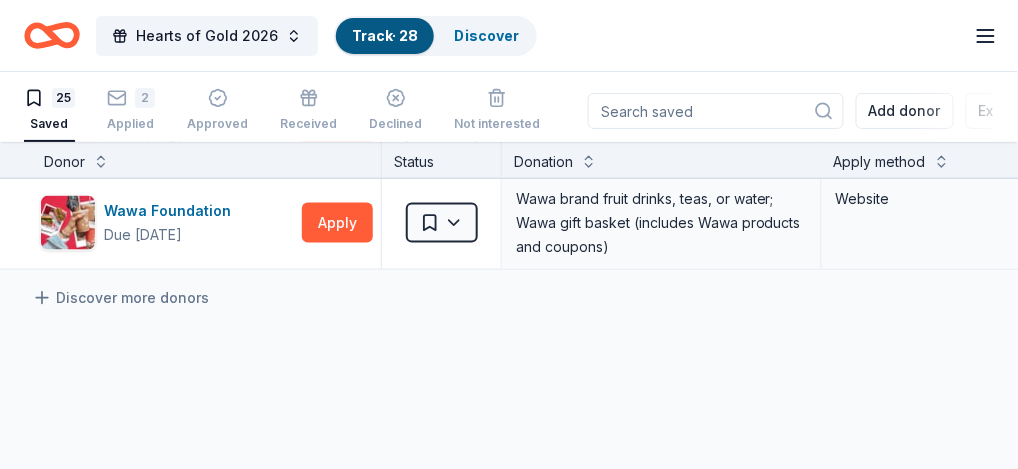 scroll, scrollTop: 2066, scrollLeft: 0, axis: vertical 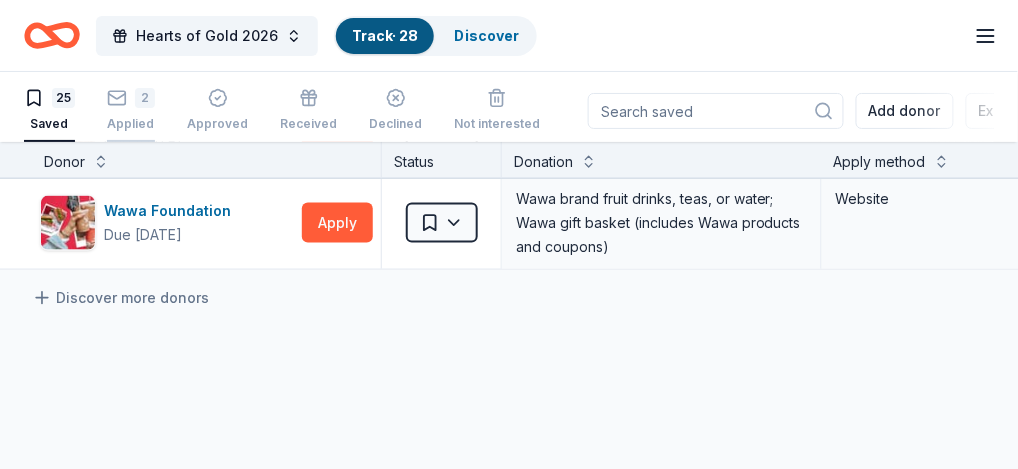 click on "Applied" at bounding box center (131, 113) 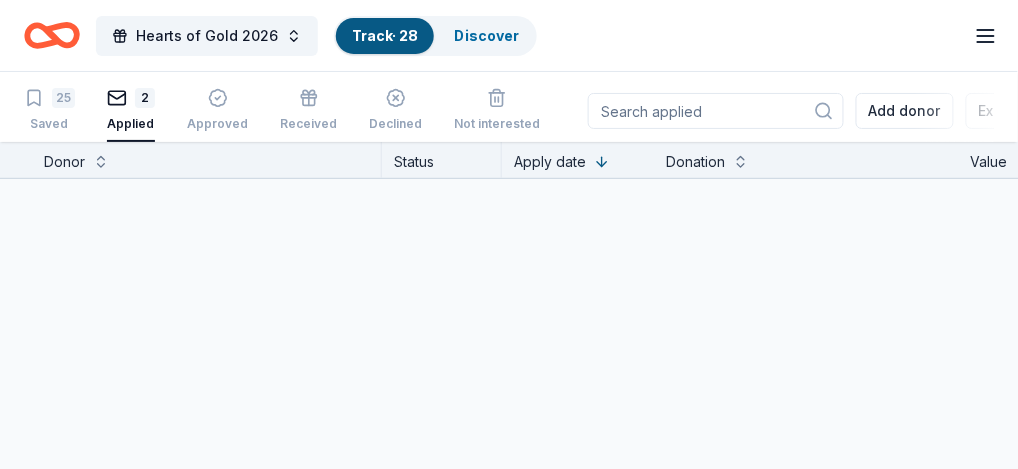scroll, scrollTop: 90, scrollLeft: 0, axis: vertical 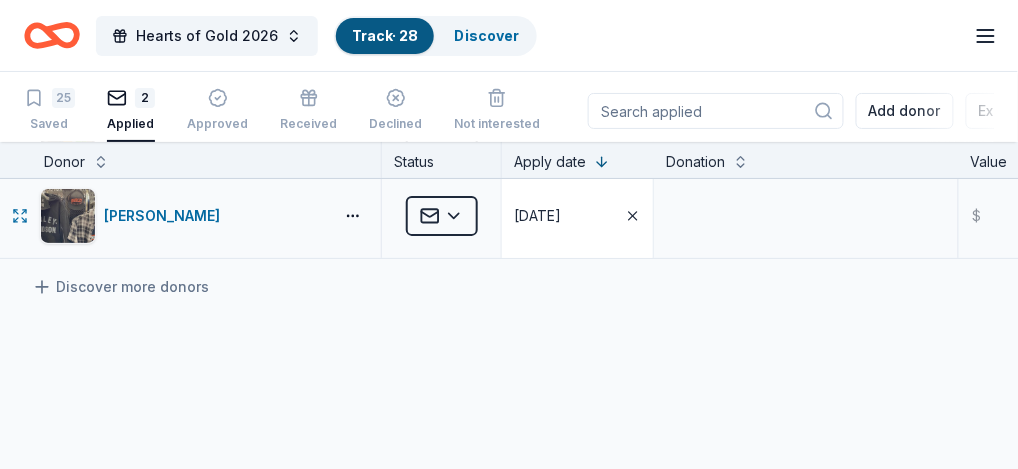 click 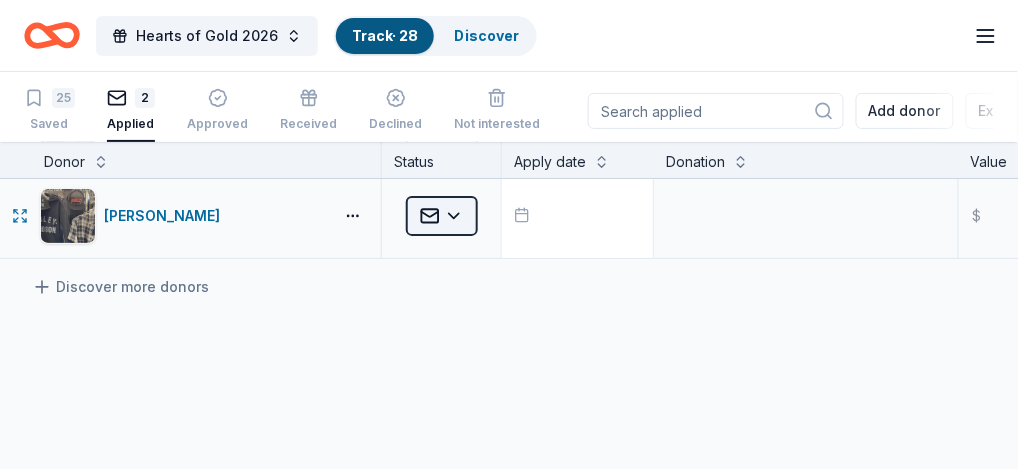 click on "Hearts of Gold 2026 Track  · 28 Discover Earn Rewards 25 Saved 2 Applied Approved Received Declined Not interested Add donor Export CSV Donor Status Apply date Donation Value Assignee Notes Brightline Applied [DATE] $ [PERSON_NAME] Applied   $   Discover more donors Saved" at bounding box center (509, 234) 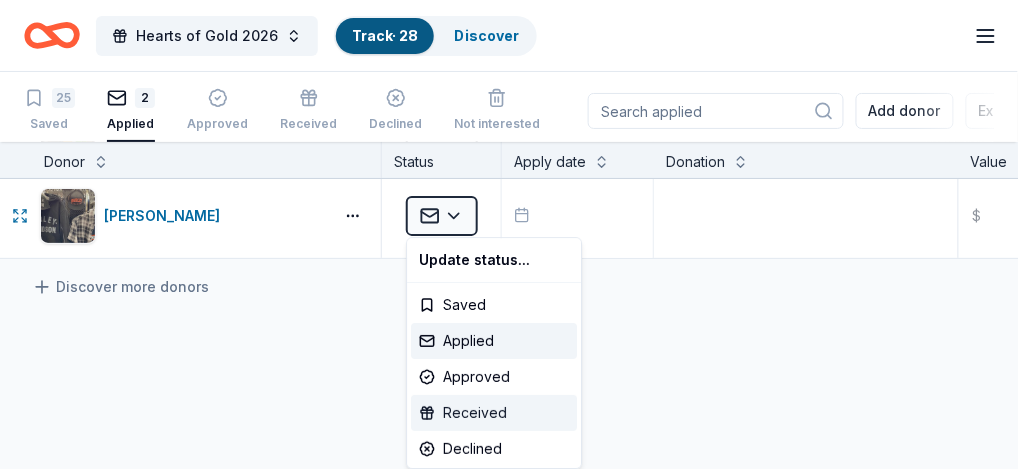 scroll, scrollTop: 37, scrollLeft: 0, axis: vertical 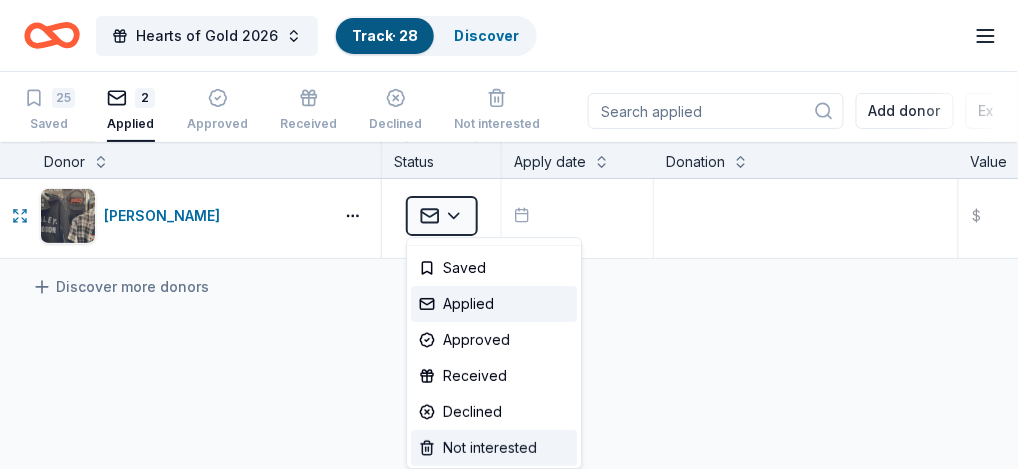 click on "Not interested" at bounding box center [494, 448] 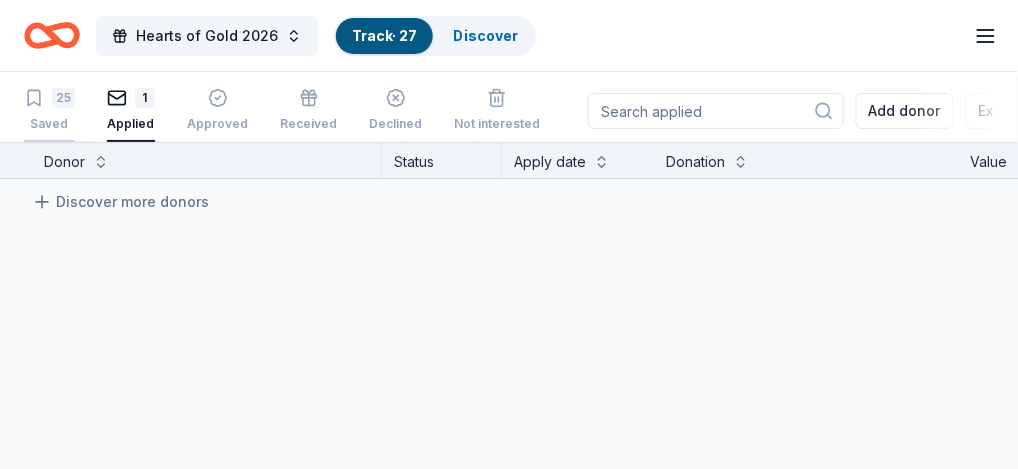click on "Saved" at bounding box center (49, 124) 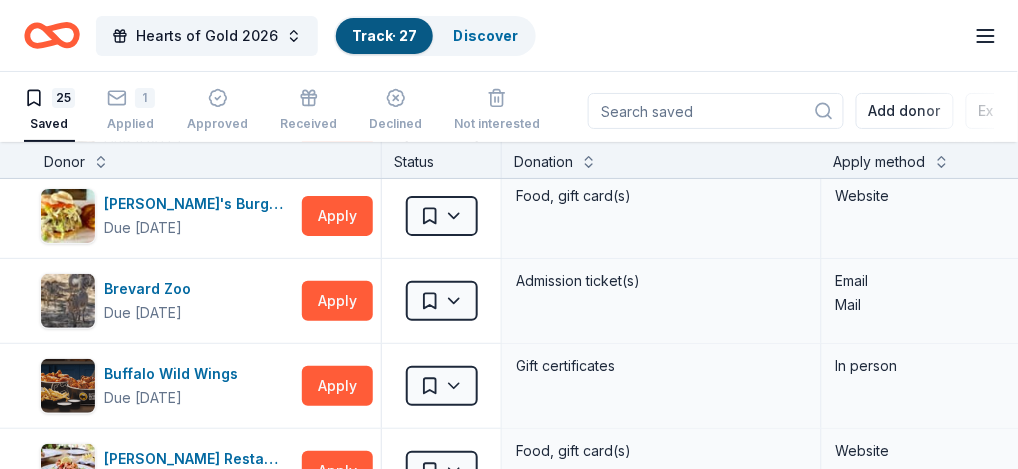 scroll, scrollTop: 2151, scrollLeft: 0, axis: vertical 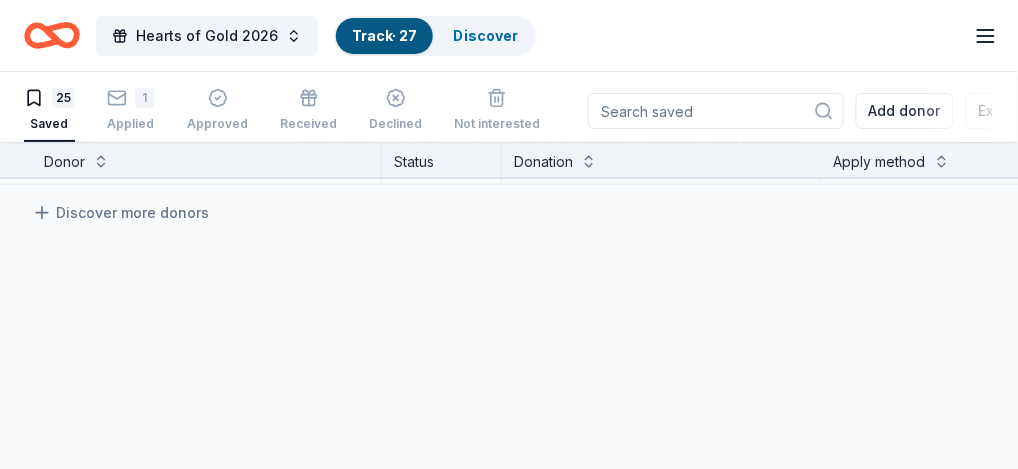 click on "Saved" at bounding box center (49, 124) 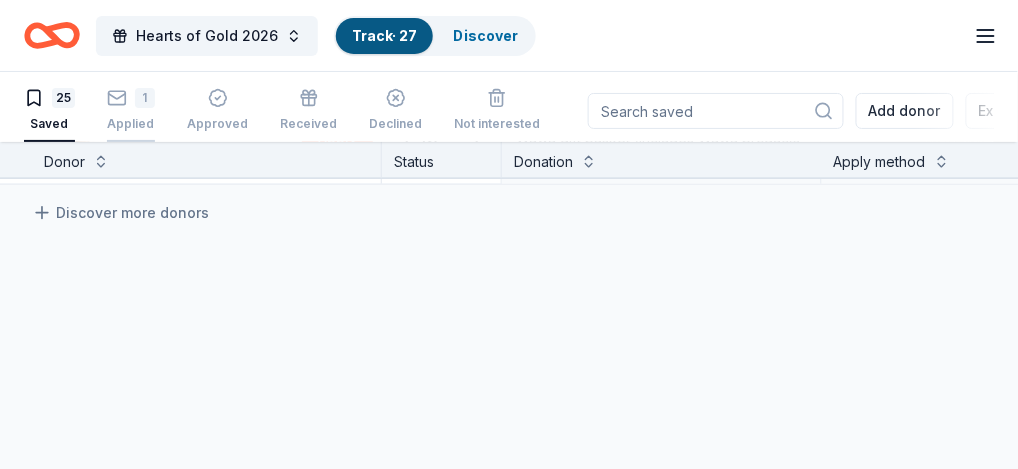 click on "Applied" at bounding box center (131, 113) 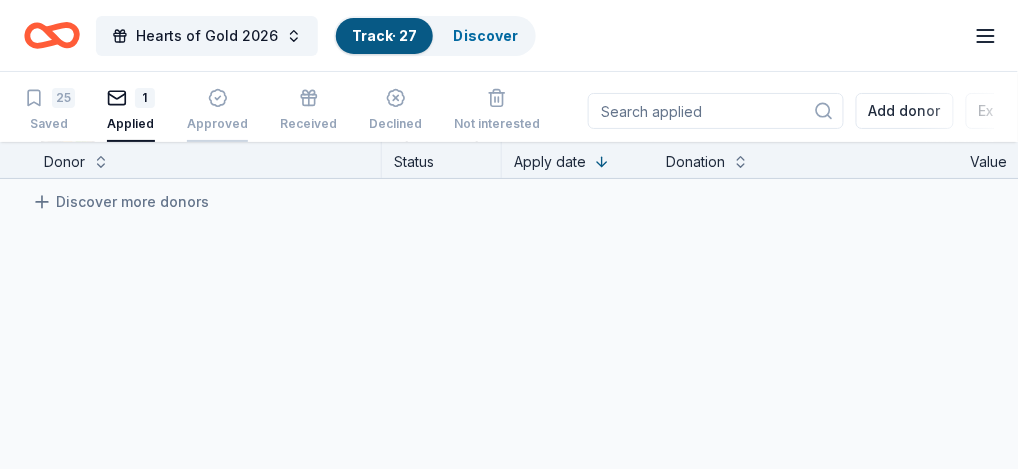 click on "Approved" at bounding box center (217, 124) 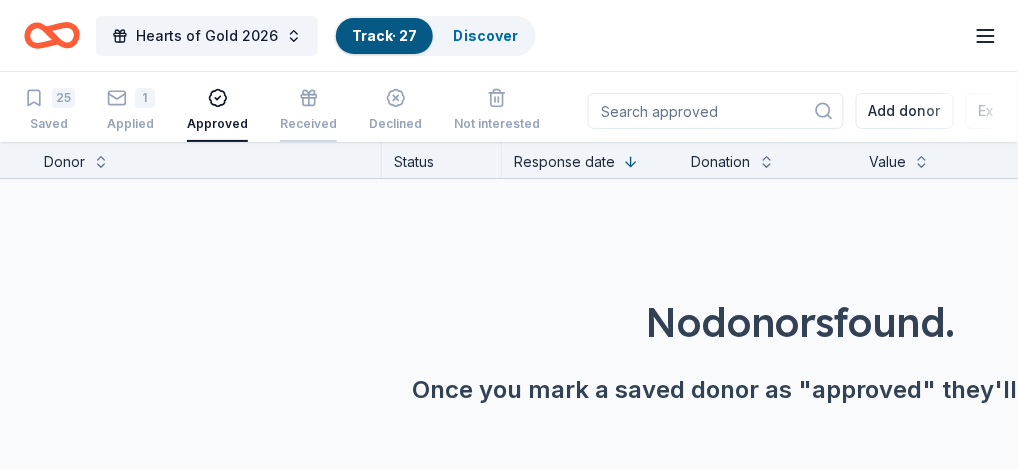 click on "Received" at bounding box center [308, 124] 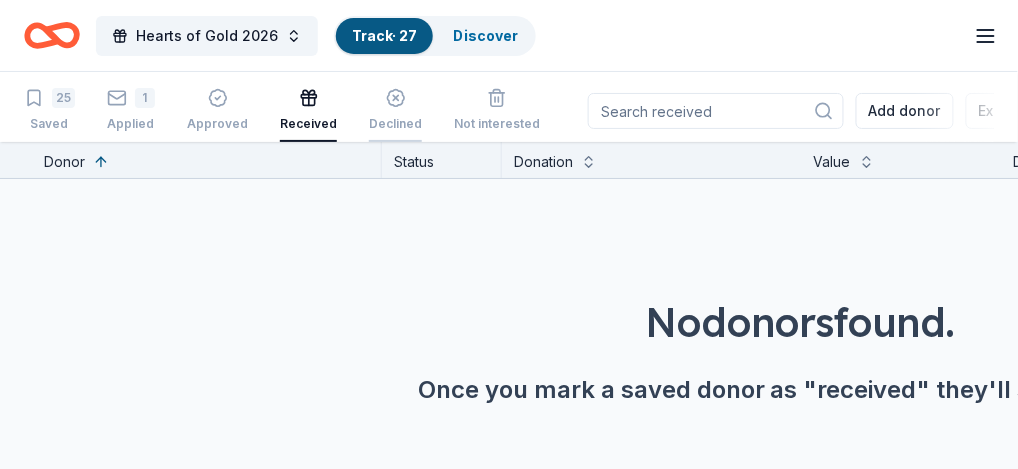 click on "Declined" at bounding box center [395, 124] 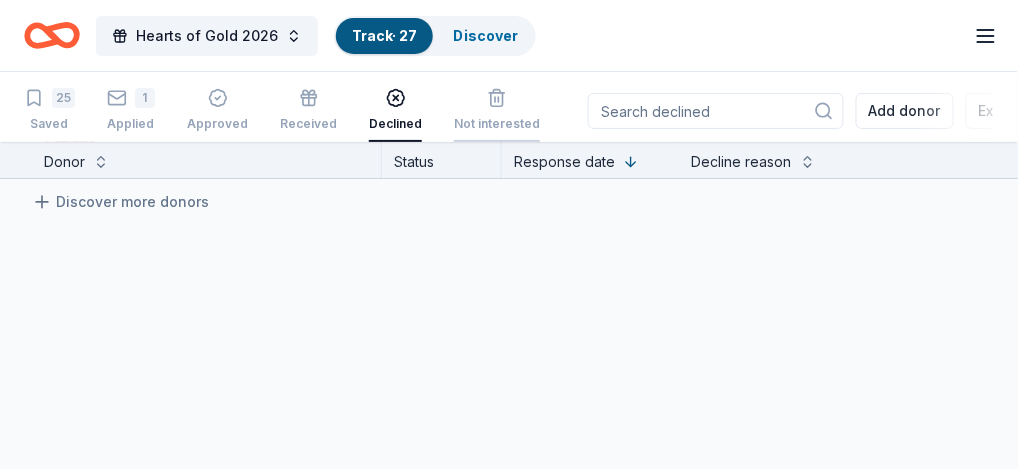 click on "Not interested" at bounding box center [497, 114] 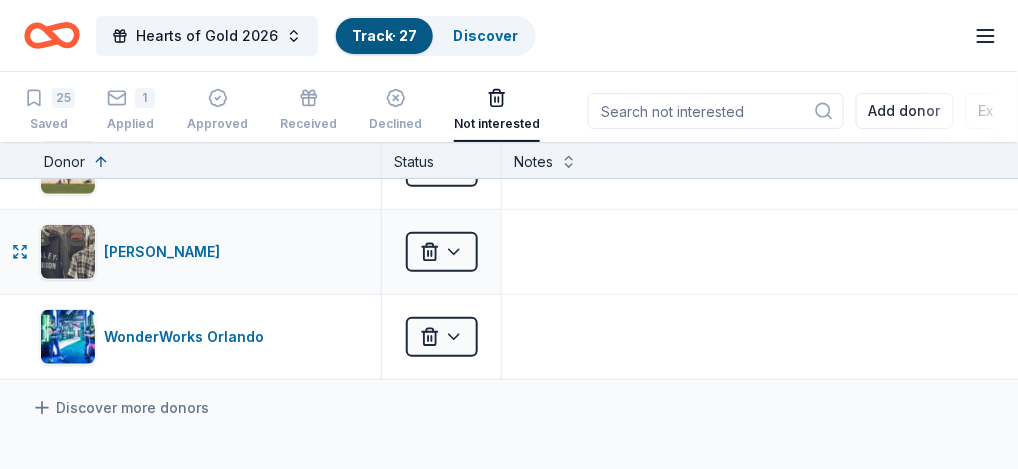 scroll, scrollTop: 0, scrollLeft: 0, axis: both 